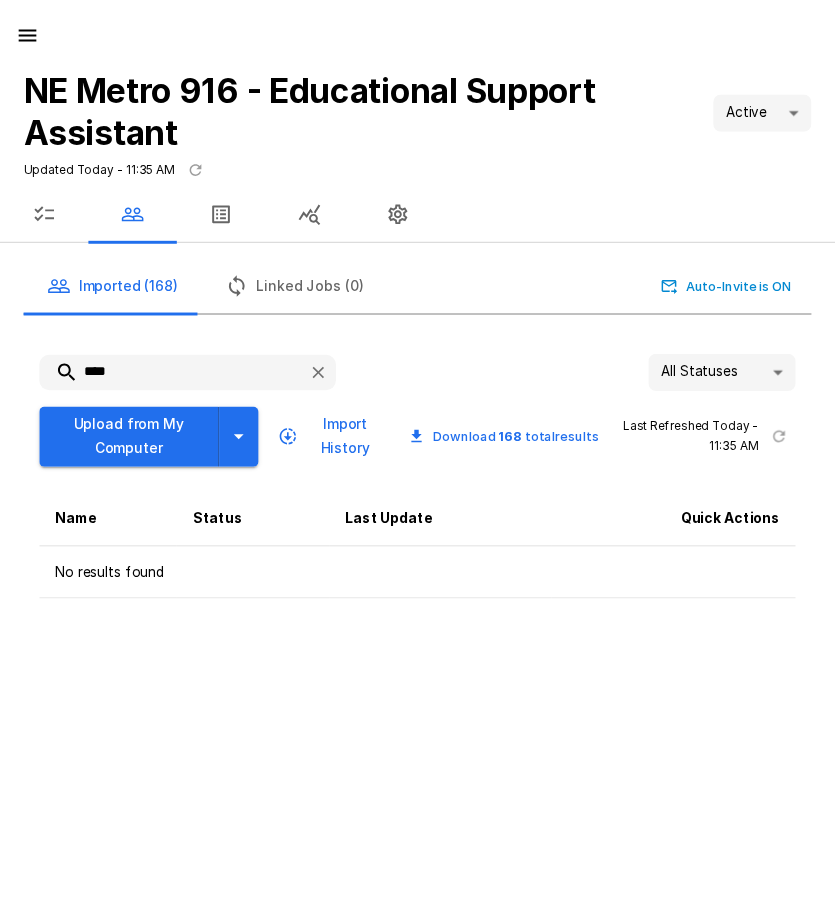 scroll, scrollTop: 0, scrollLeft: 0, axis: both 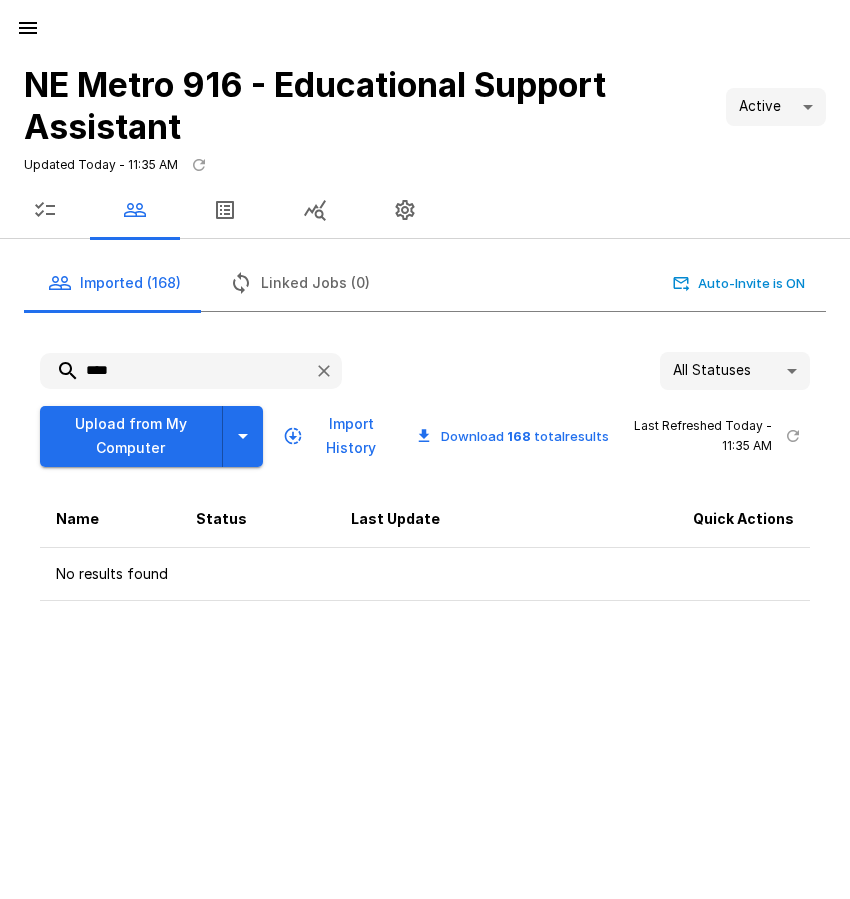 click 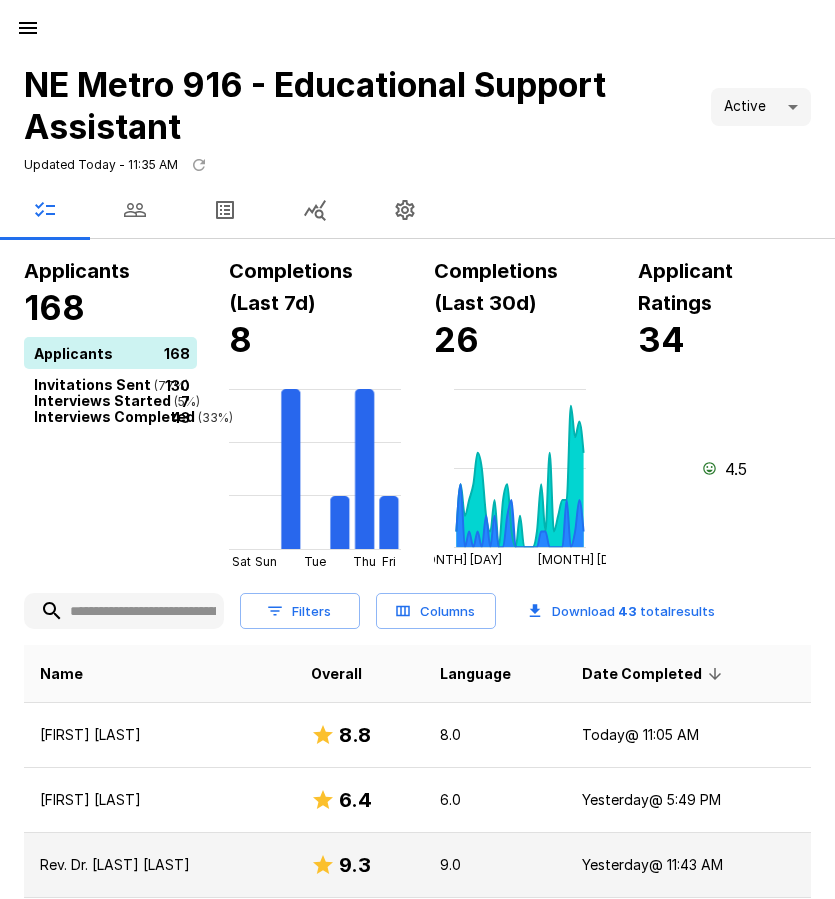click on "Rev. Dr. [LAST] [LAST]" at bounding box center [159, 865] 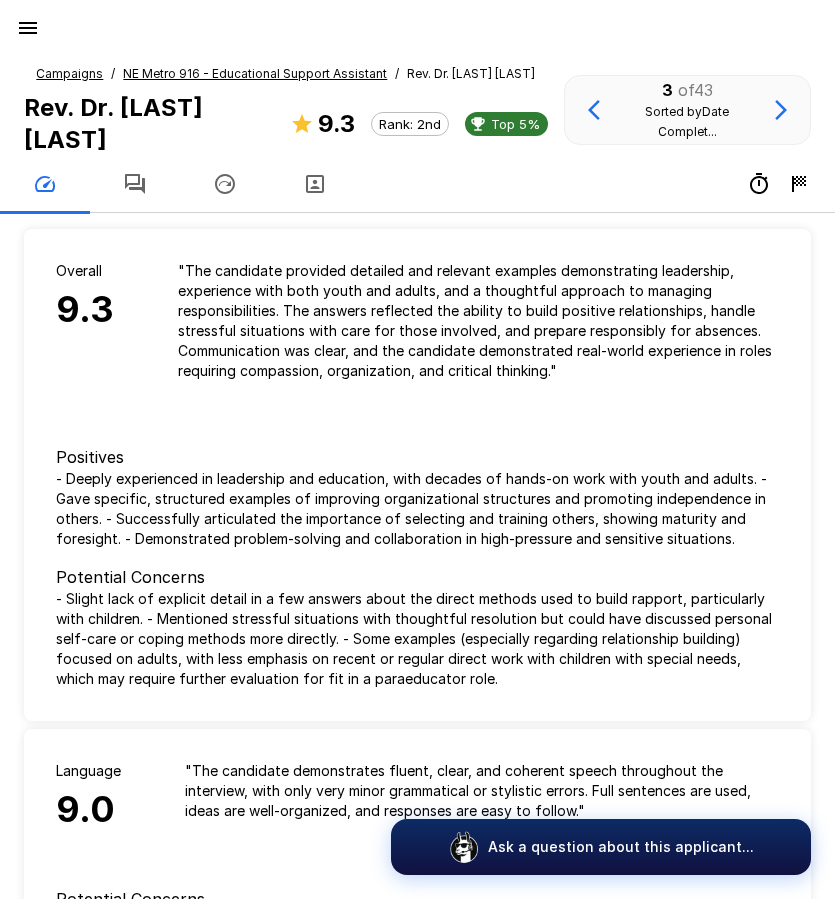click 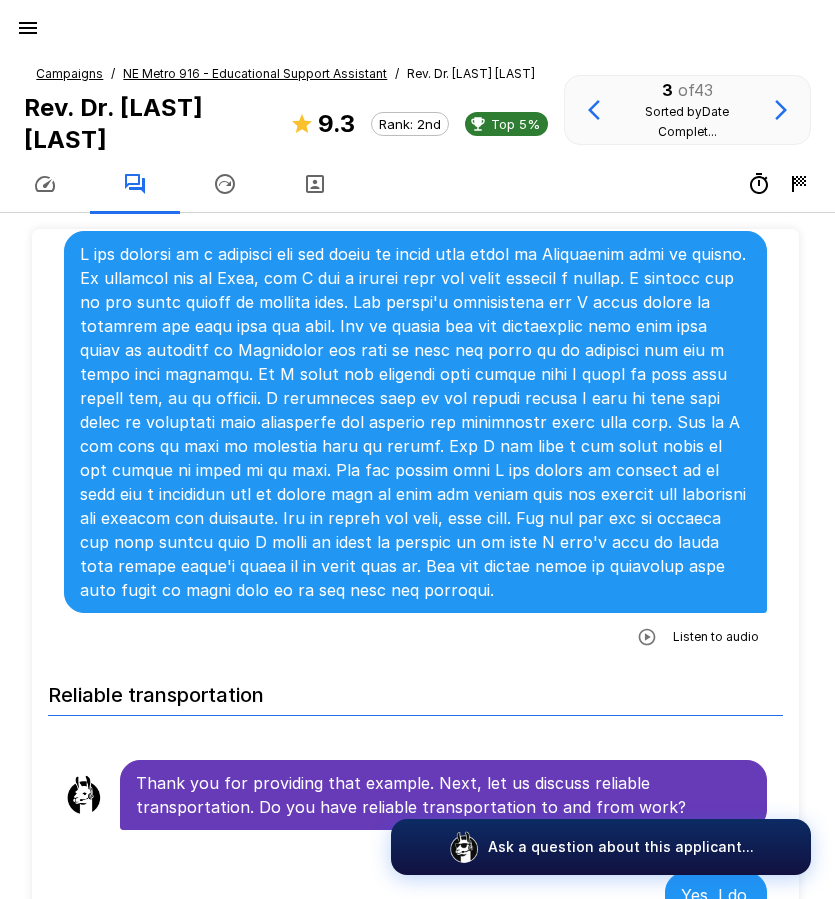 scroll, scrollTop: 4100, scrollLeft: 0, axis: vertical 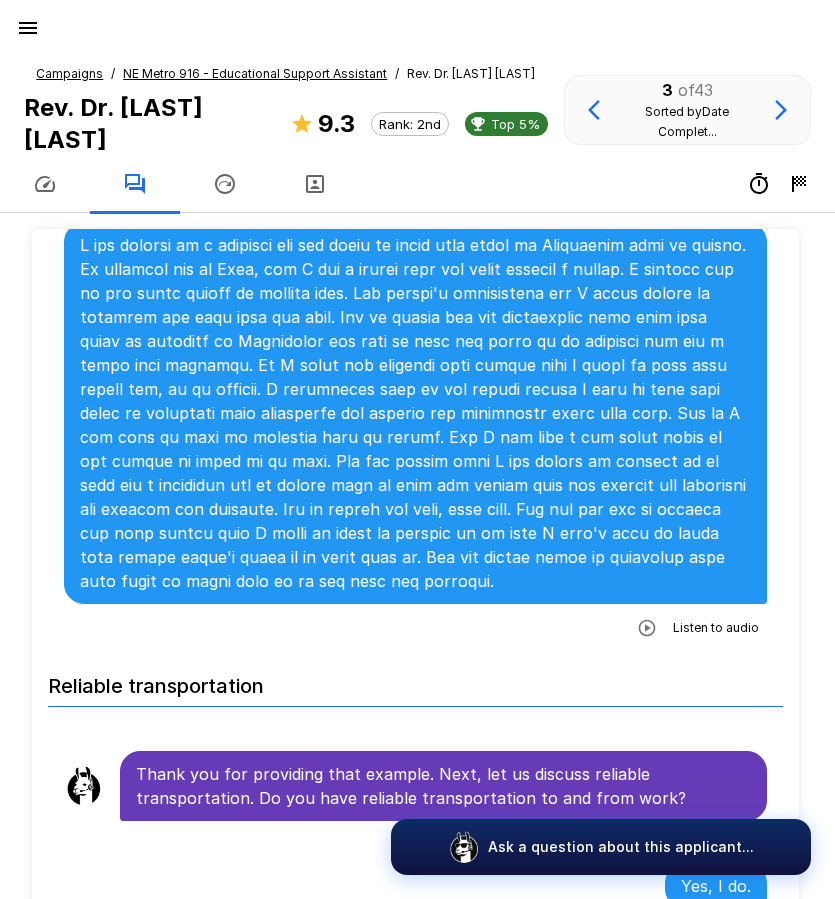 click 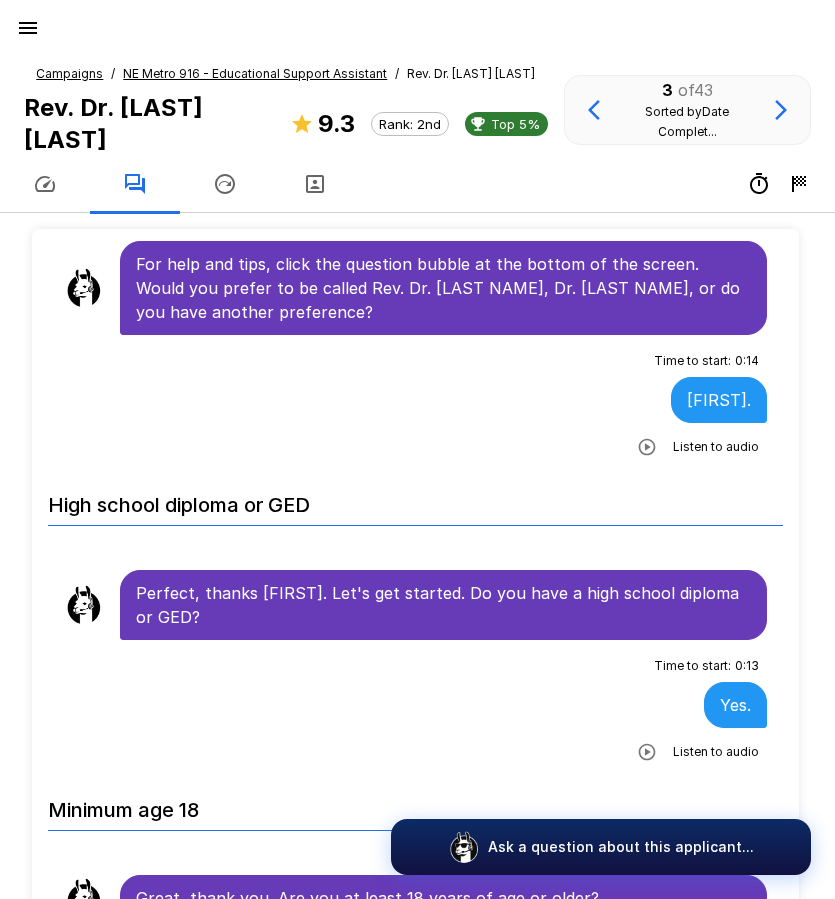 scroll, scrollTop: 0, scrollLeft: 0, axis: both 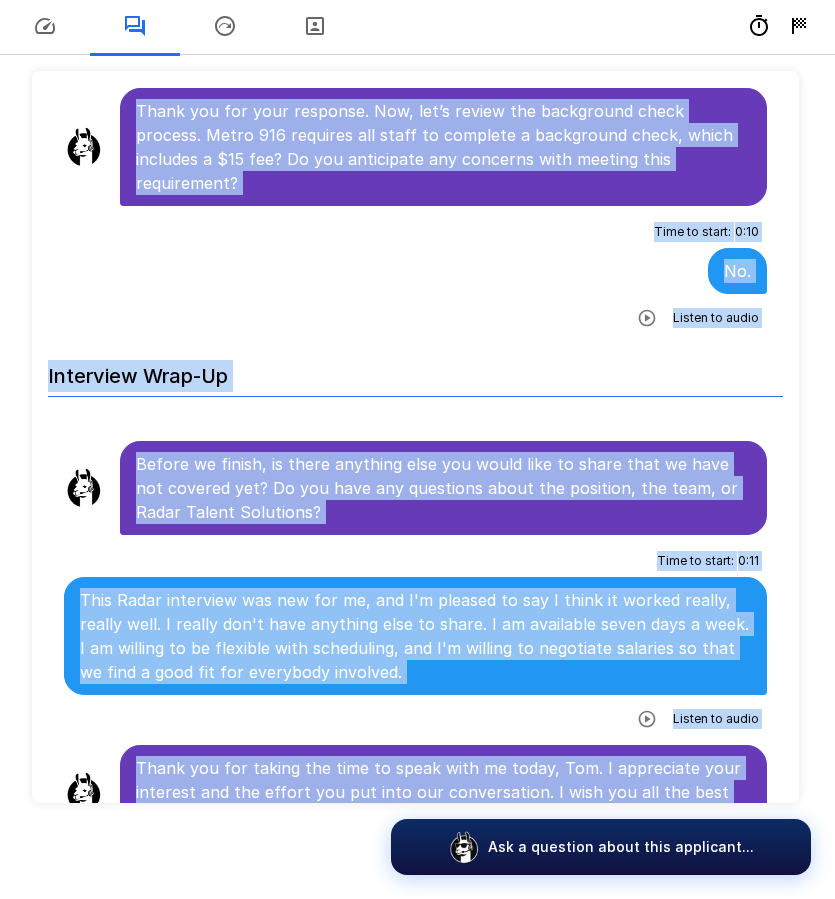 drag, startPoint x: 138, startPoint y: 356, endPoint x: 660, endPoint y: 797, distance: 683.3484 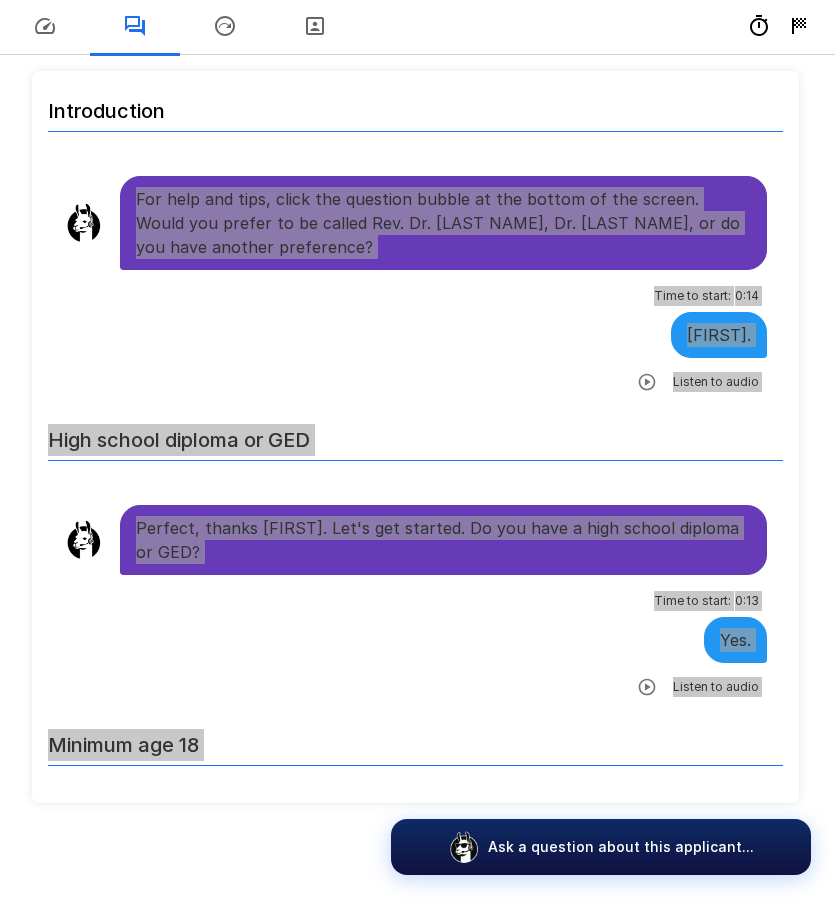 scroll, scrollTop: 0, scrollLeft: 0, axis: both 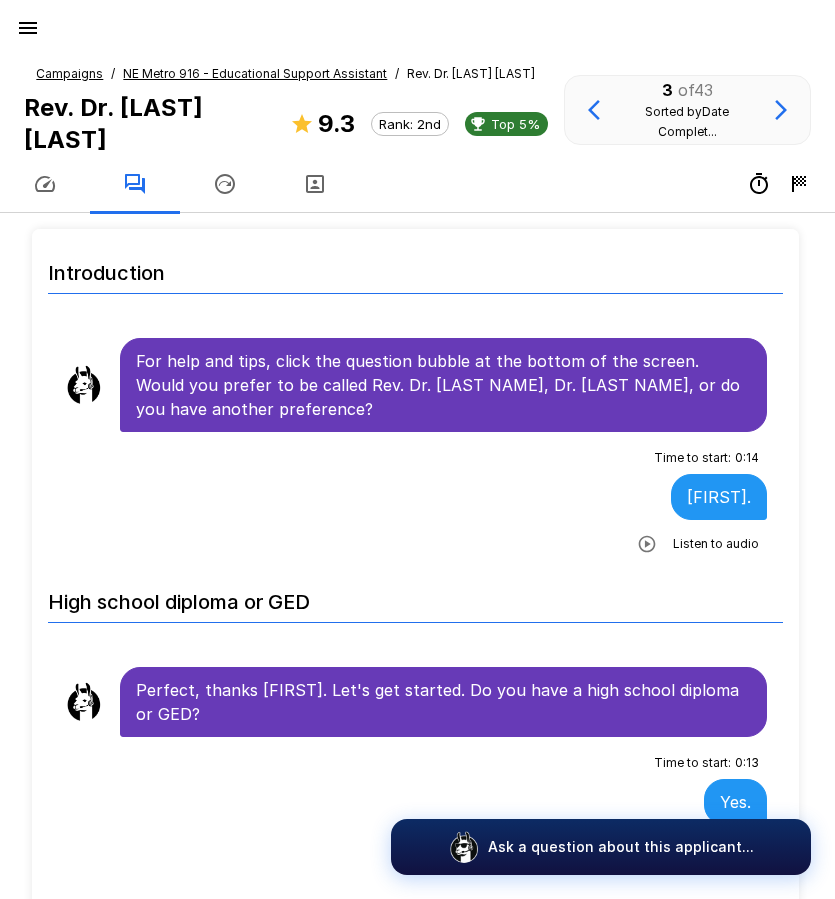 click on "NE Metro 916 - Educational Support Assistant" at bounding box center [255, 73] 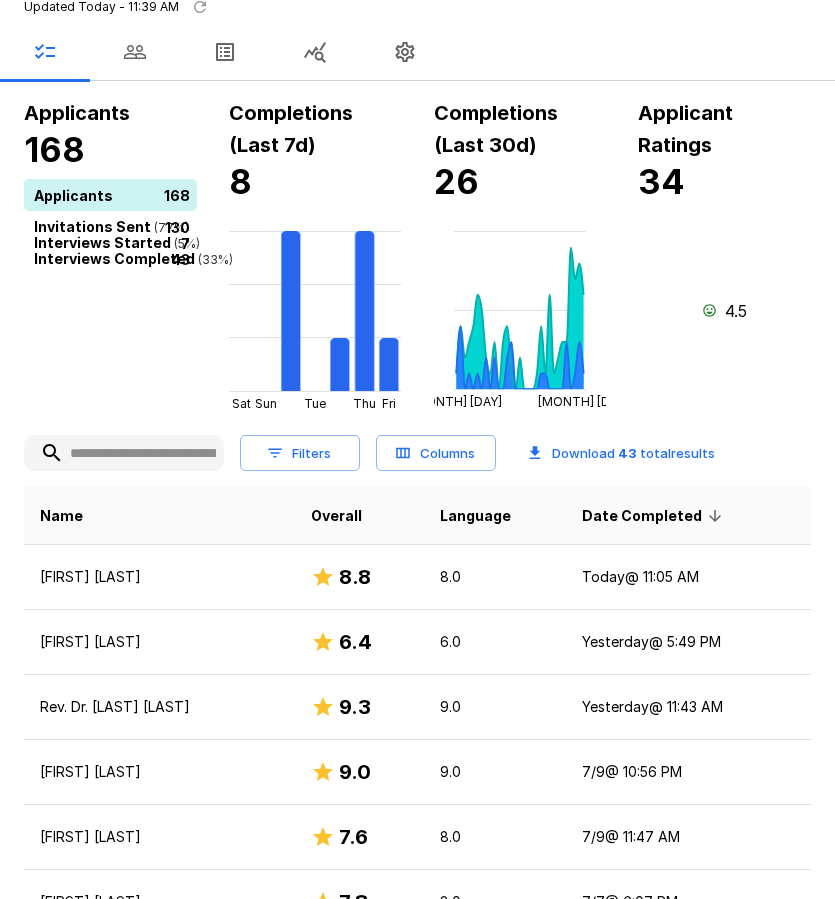 scroll, scrollTop: 200, scrollLeft: 0, axis: vertical 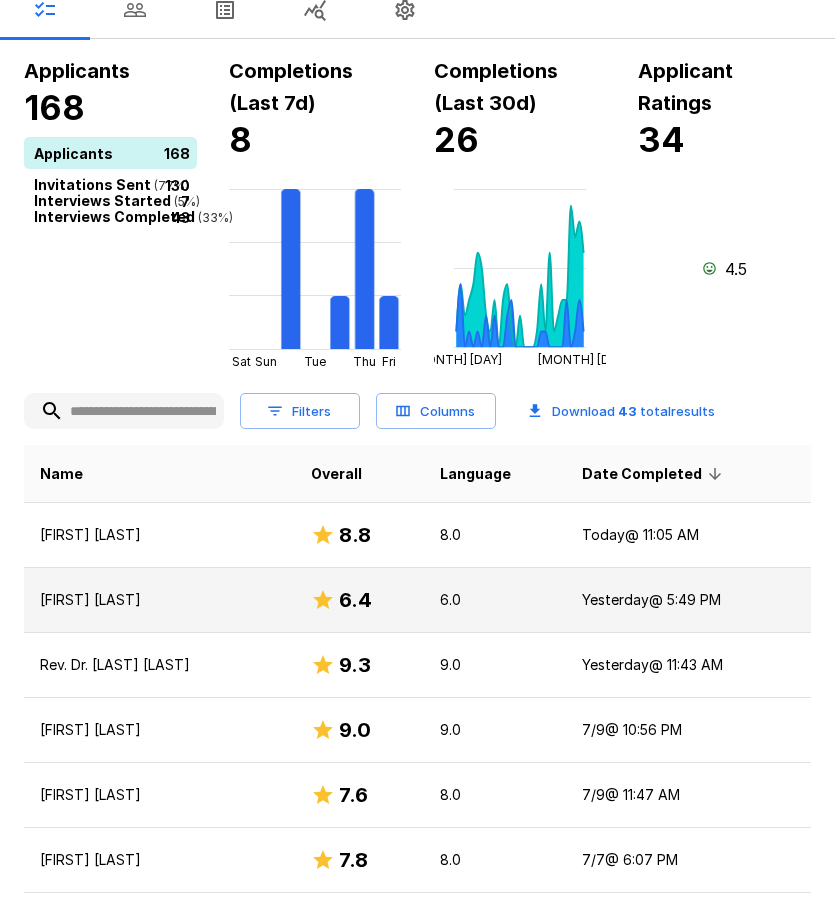 click on "[FIRST] [LAST]" at bounding box center [159, 600] 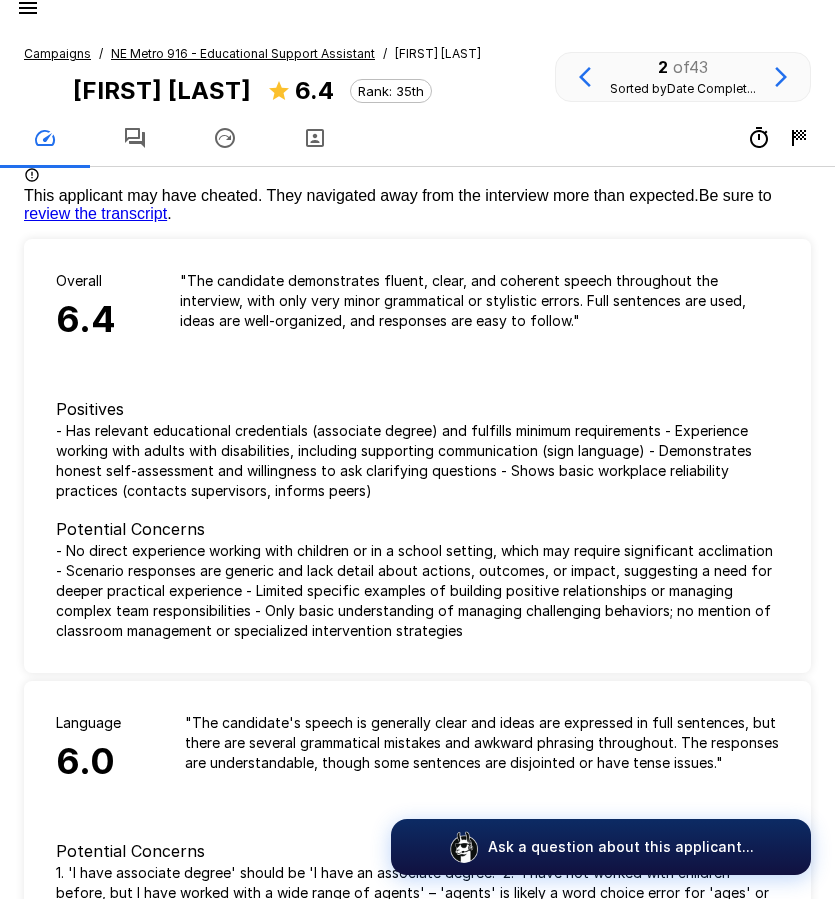 scroll, scrollTop: 0, scrollLeft: 0, axis: both 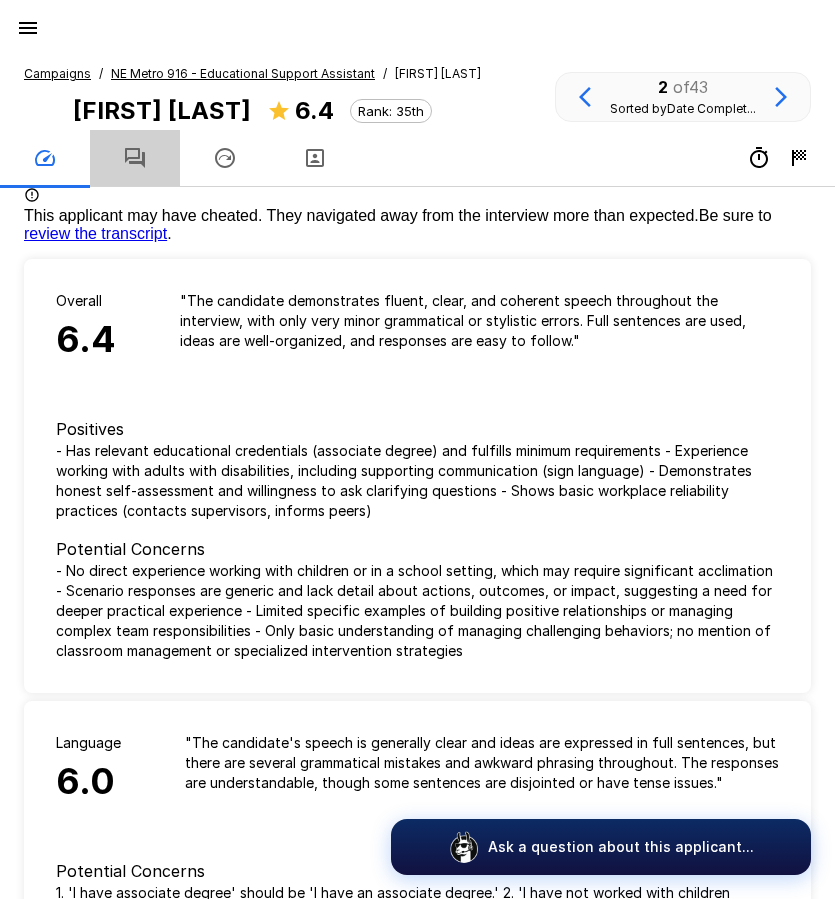click 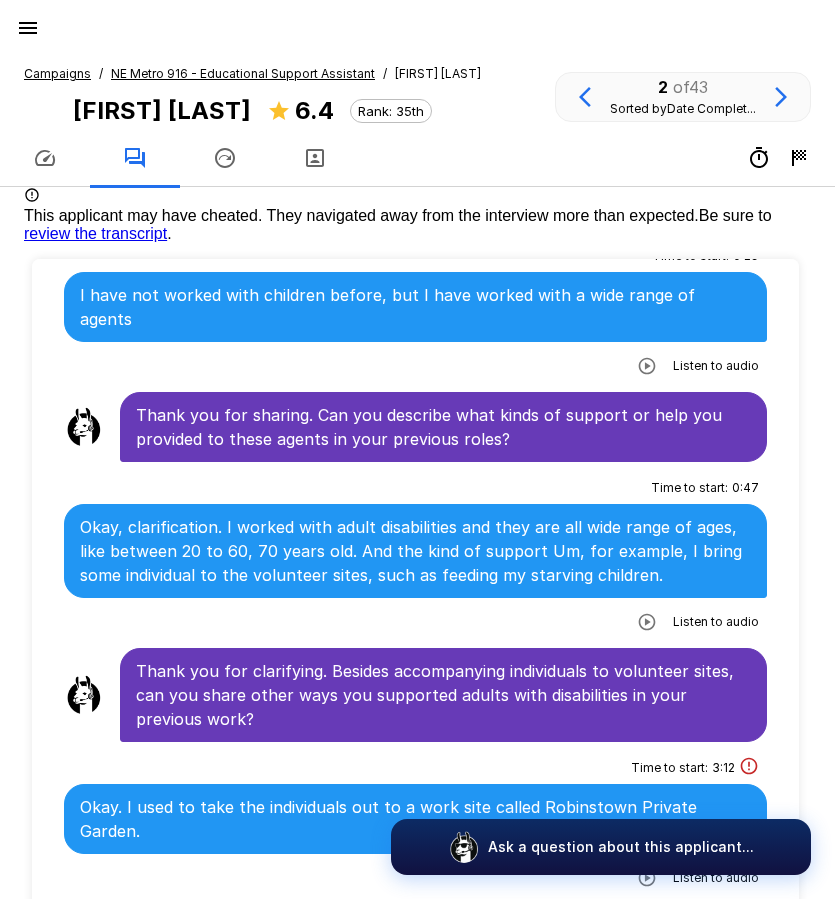scroll, scrollTop: 1900, scrollLeft: 0, axis: vertical 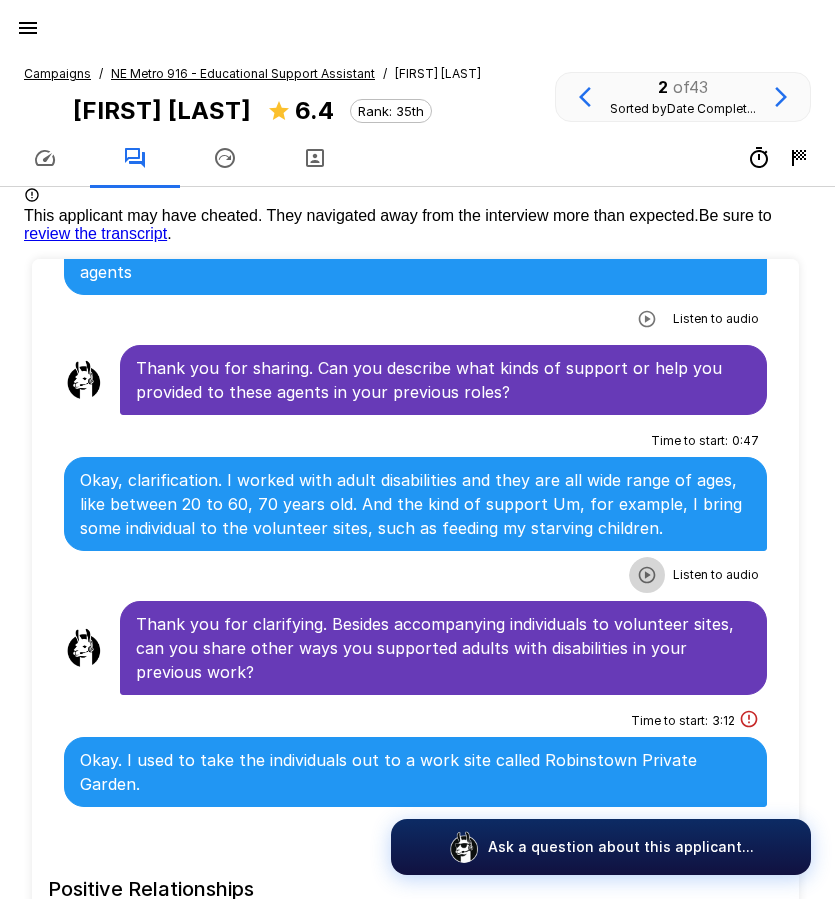 click 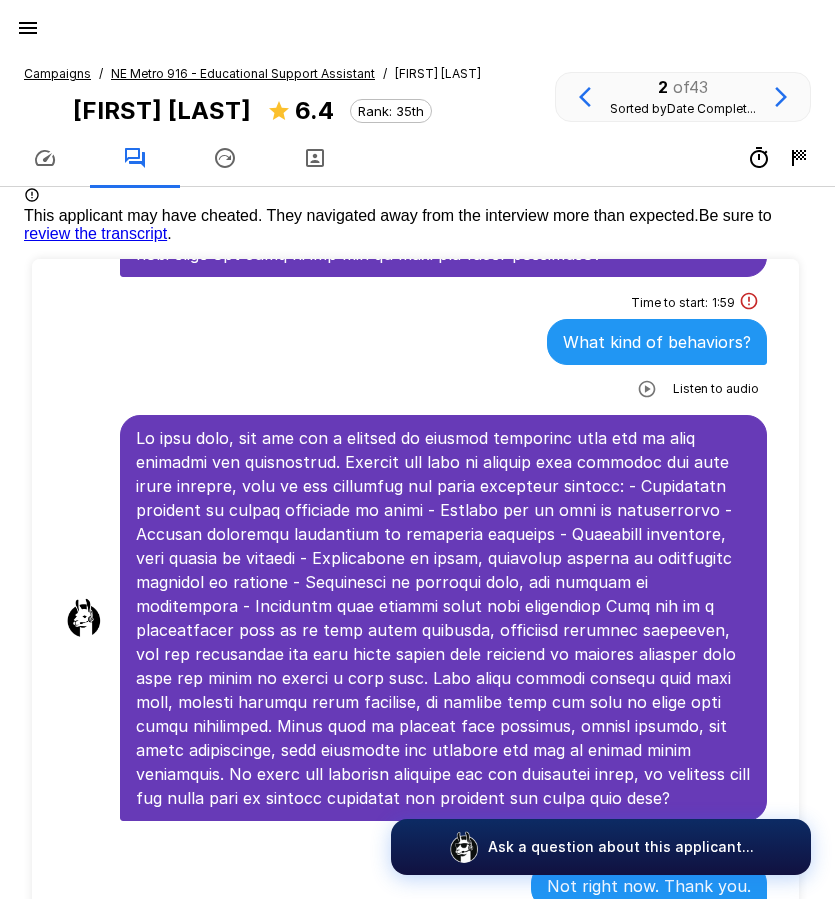 scroll, scrollTop: 8871, scrollLeft: 0, axis: vertical 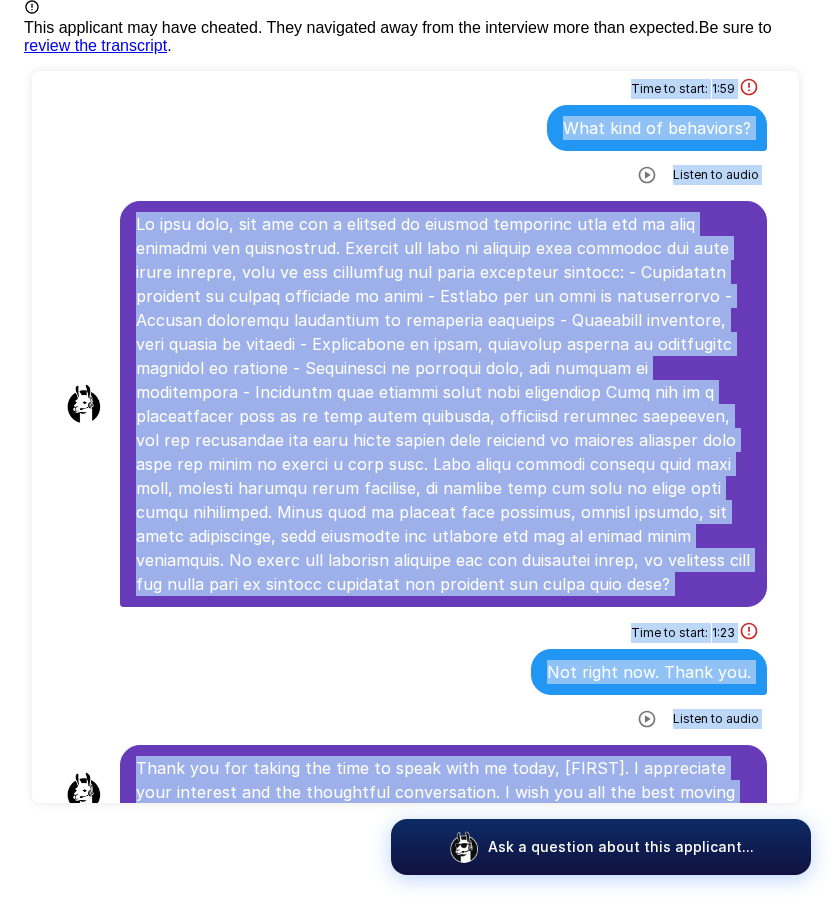 drag, startPoint x: 136, startPoint y: 415, endPoint x: 668, endPoint y: 774, distance: 641.7983 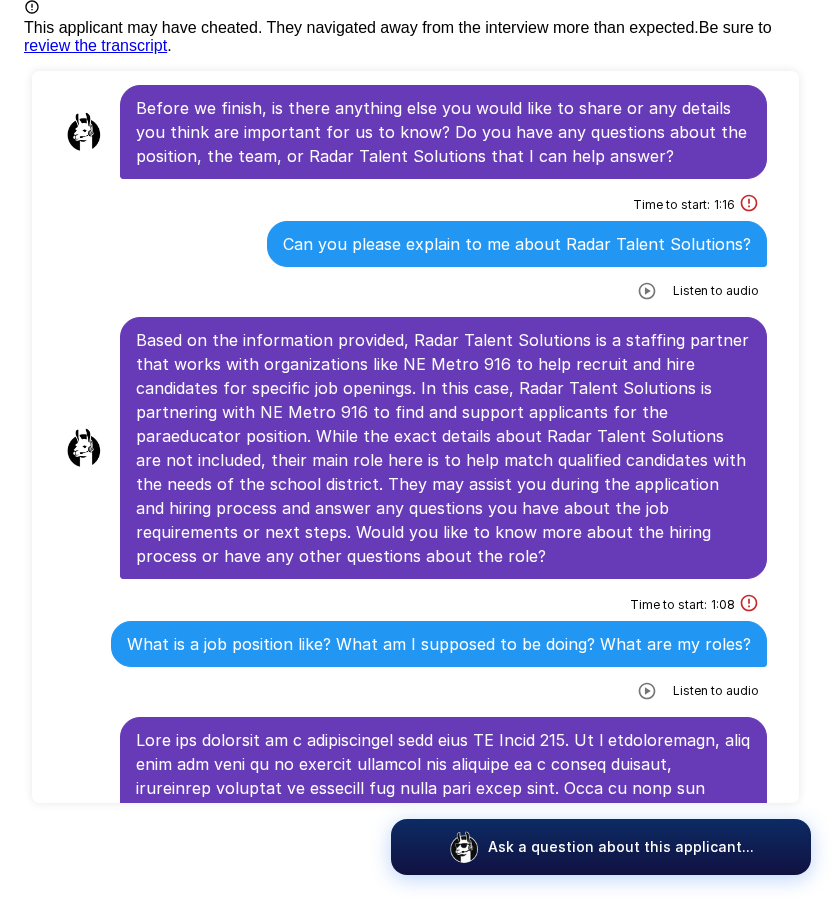 scroll, scrollTop: 7571, scrollLeft: 0, axis: vertical 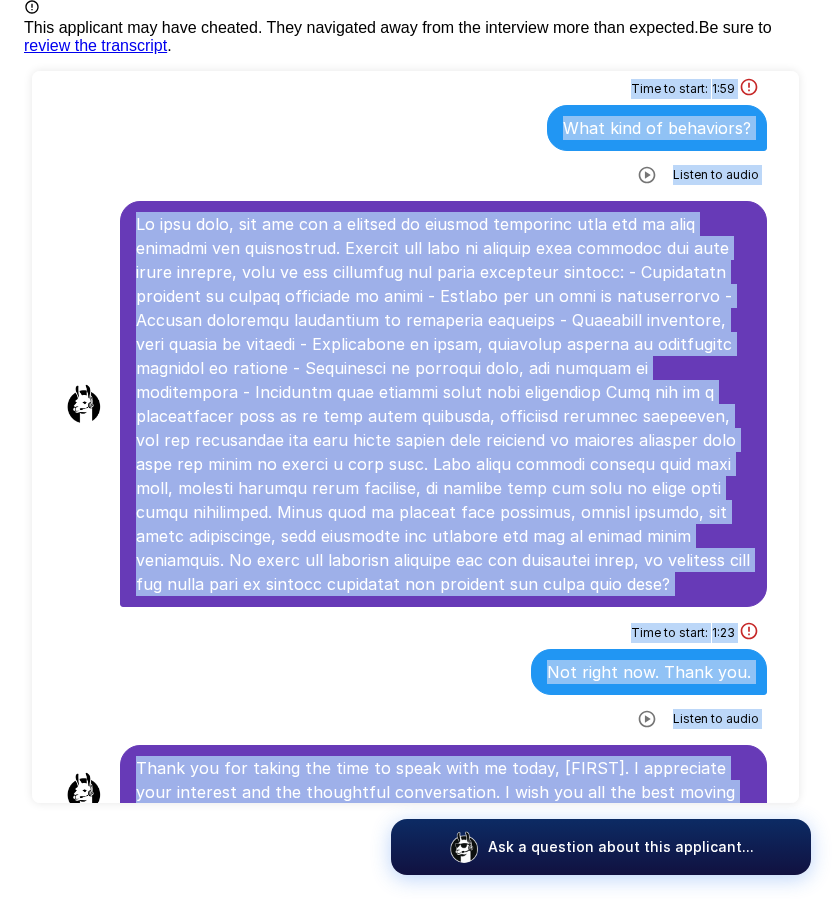 drag, startPoint x: 136, startPoint y: 344, endPoint x: 624, endPoint y: 792, distance: 662.45605 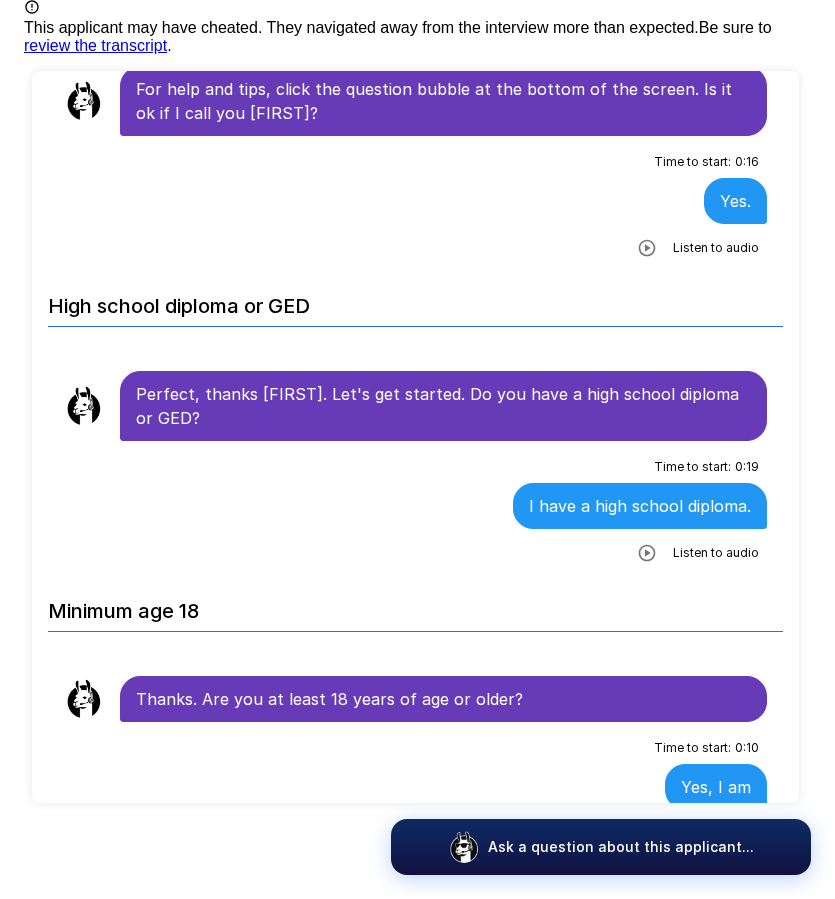scroll, scrollTop: 0, scrollLeft: 0, axis: both 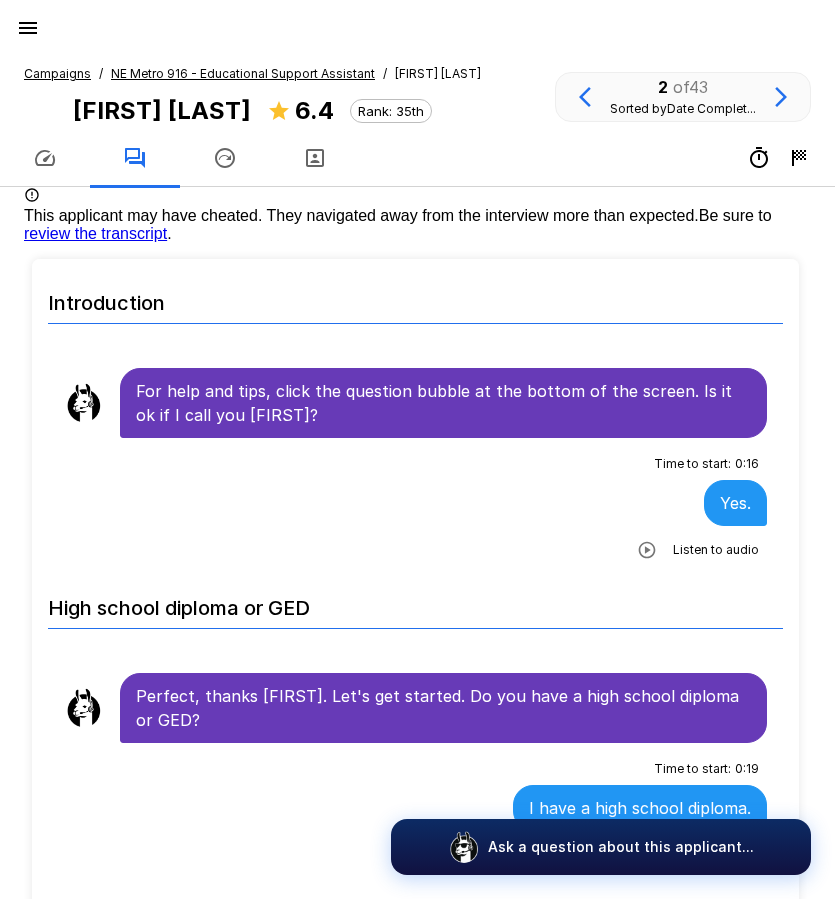click on "NE Metro 916 - Educational Support Assistant" at bounding box center [243, 73] 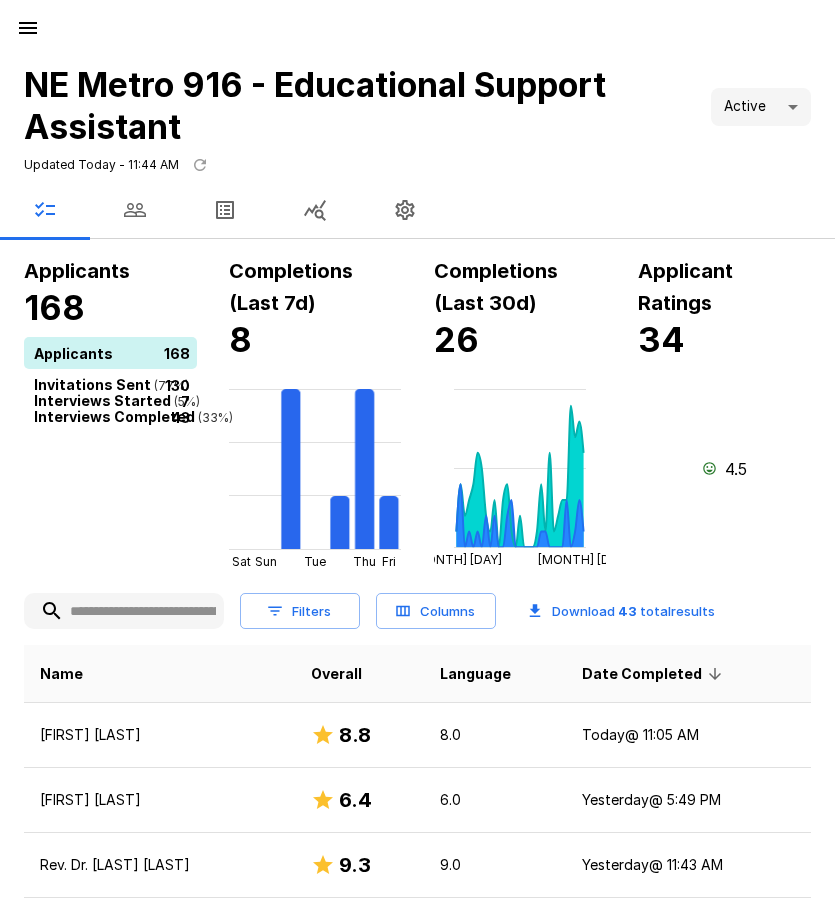 click 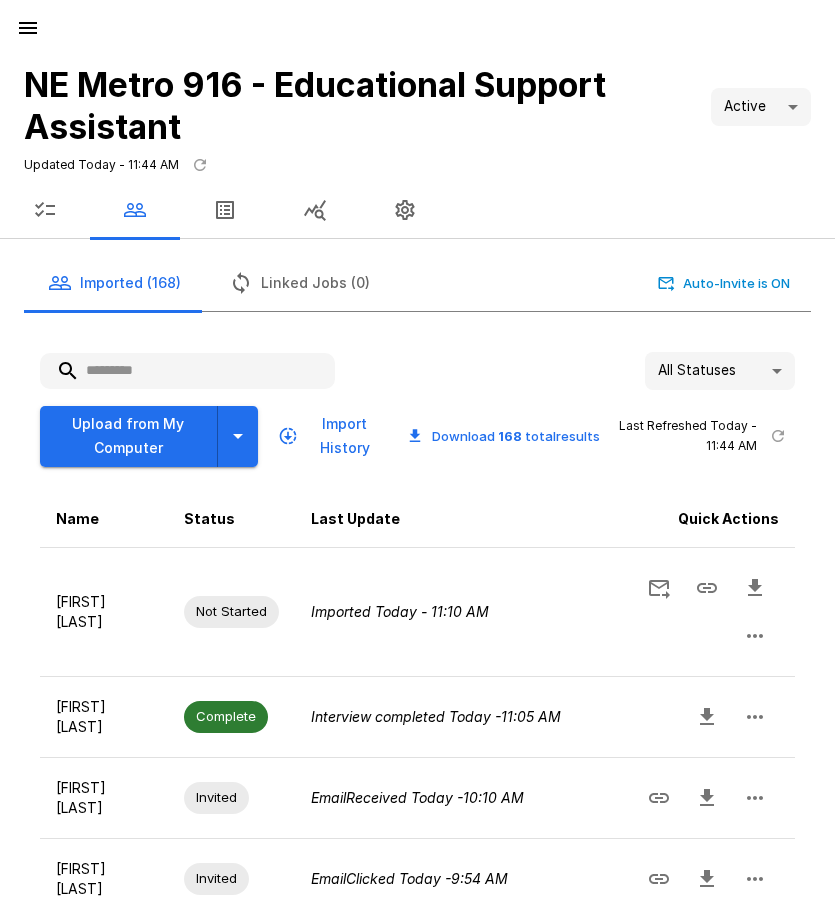 click at bounding box center [45, 210] 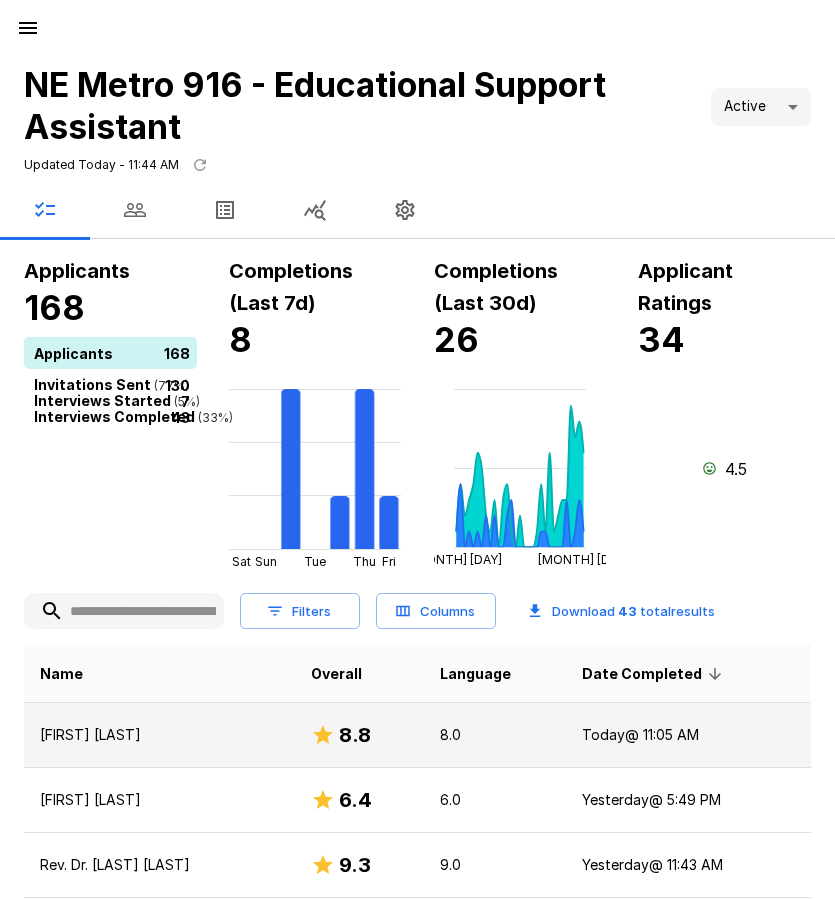 click on "[FIRST] [LAST]" at bounding box center [159, 735] 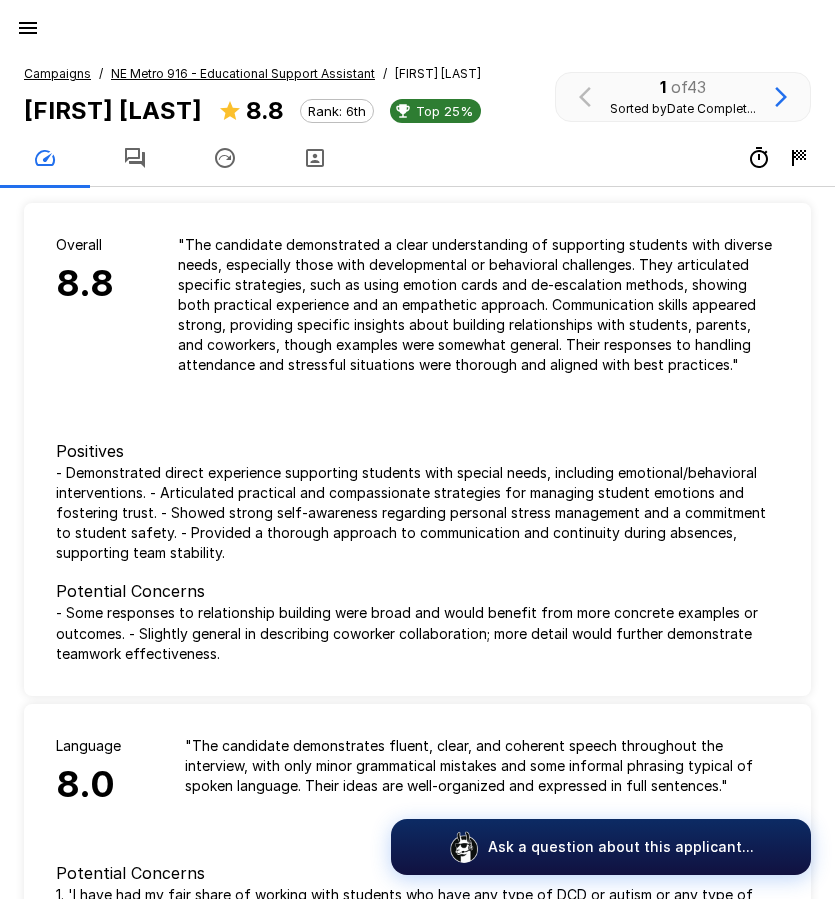 click 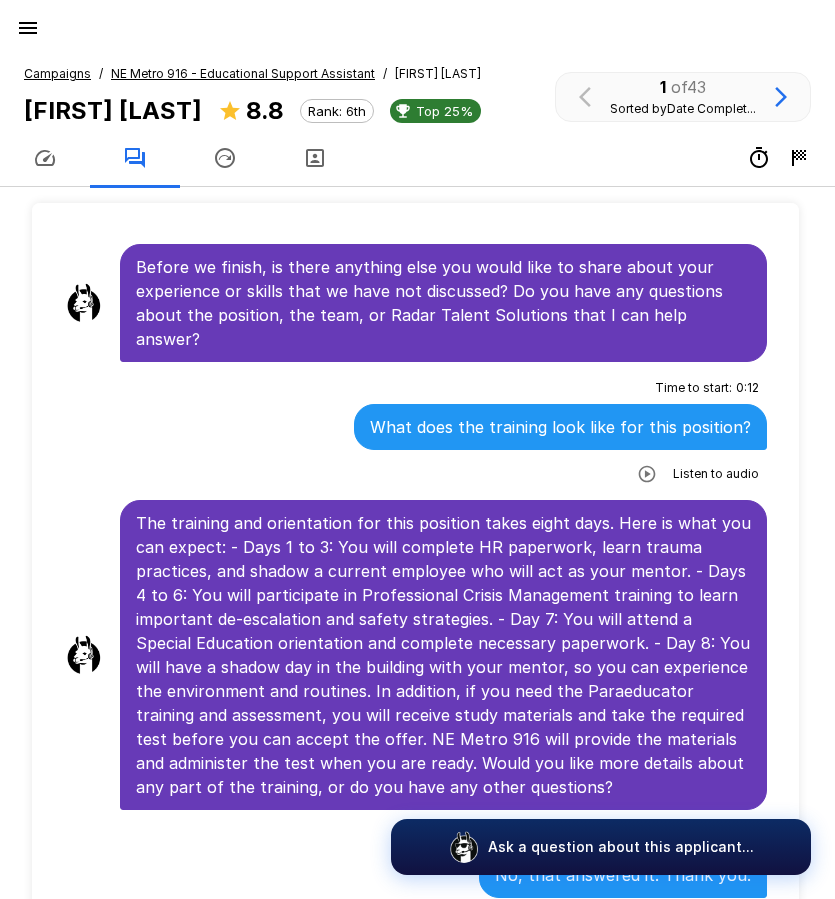 scroll, scrollTop: 5999, scrollLeft: 0, axis: vertical 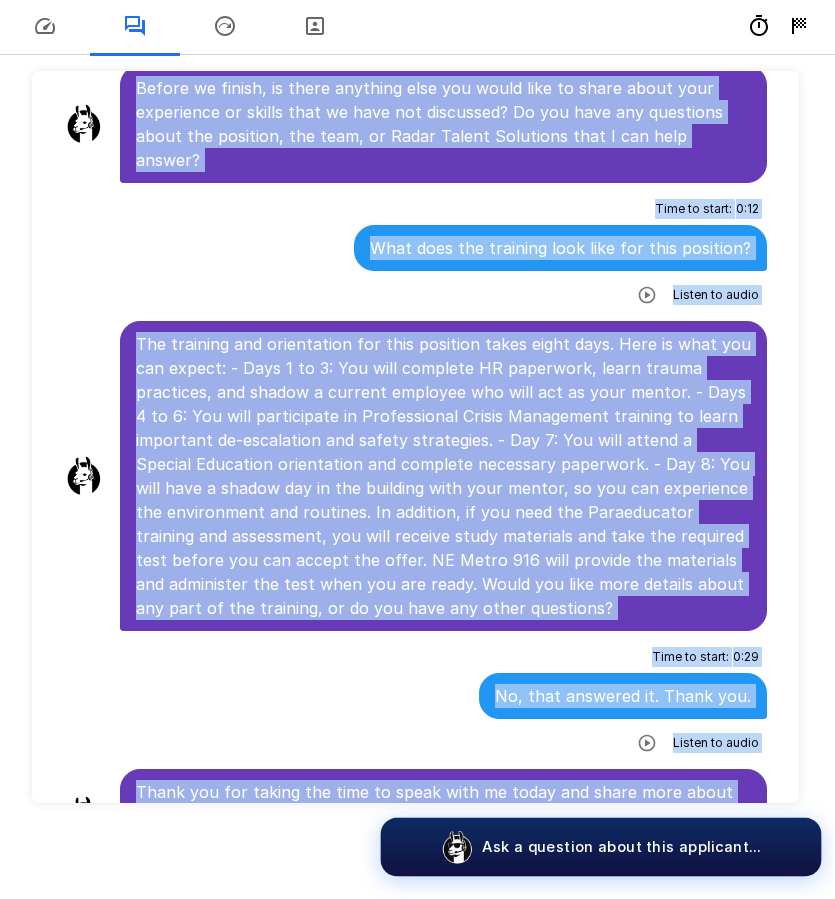 drag, startPoint x: 137, startPoint y: 334, endPoint x: 766, endPoint y: 852, distance: 814.84045 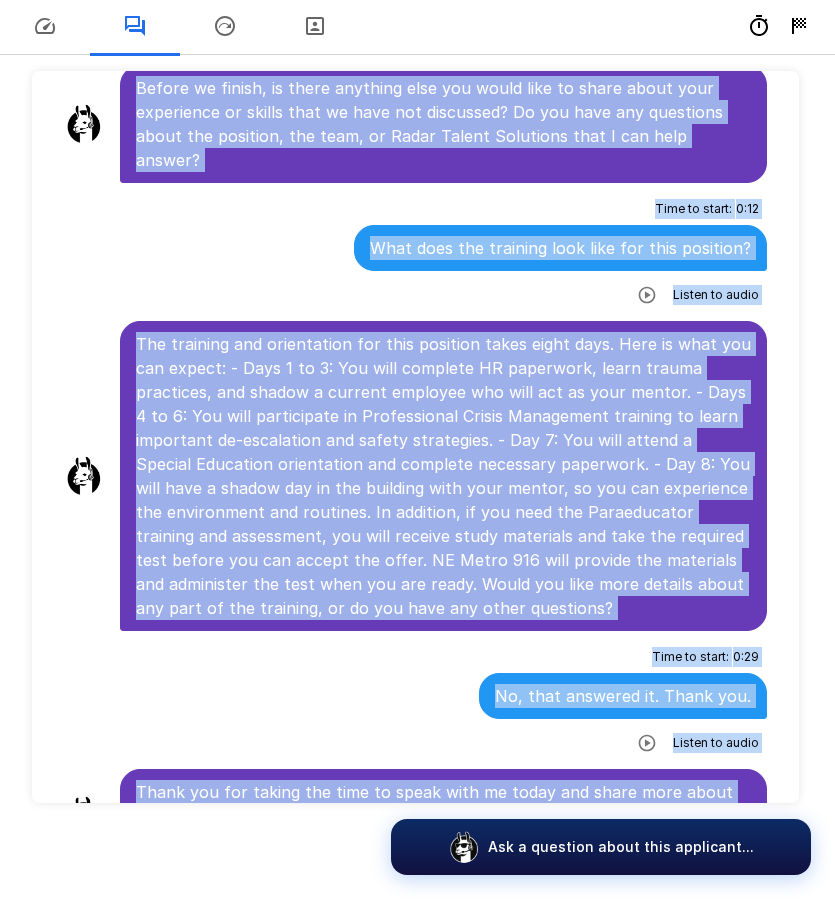 click on "Time to start : 0 : 29 No, that answered it. Thank you. Listen to audio" at bounding box center [415, 700] 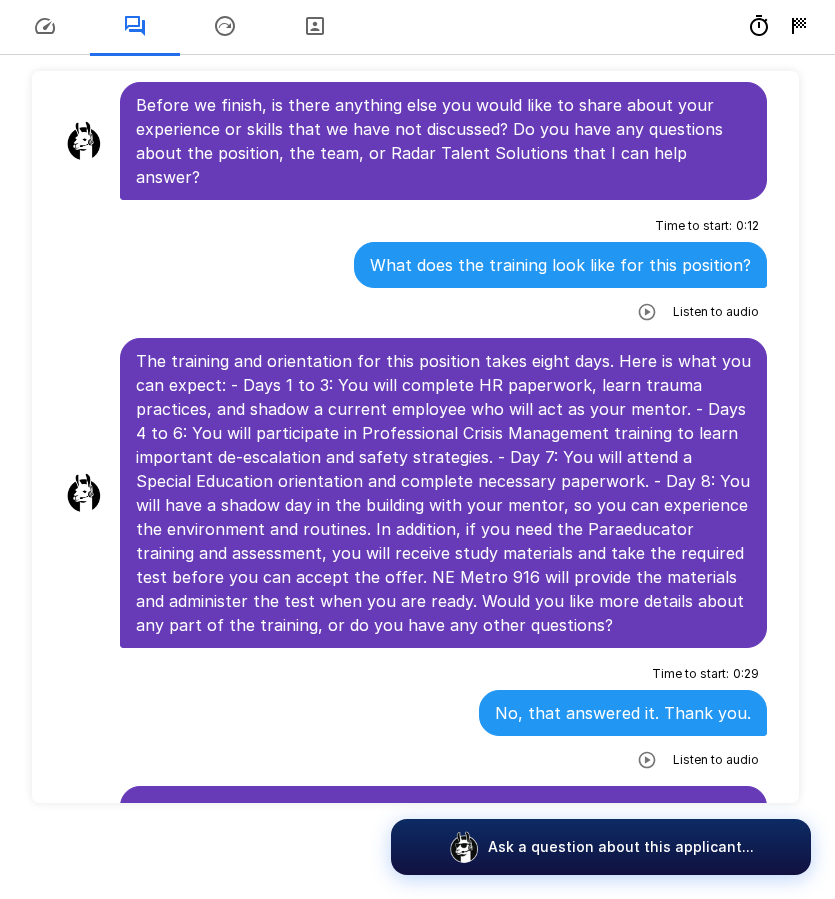scroll, scrollTop: 5999, scrollLeft: 0, axis: vertical 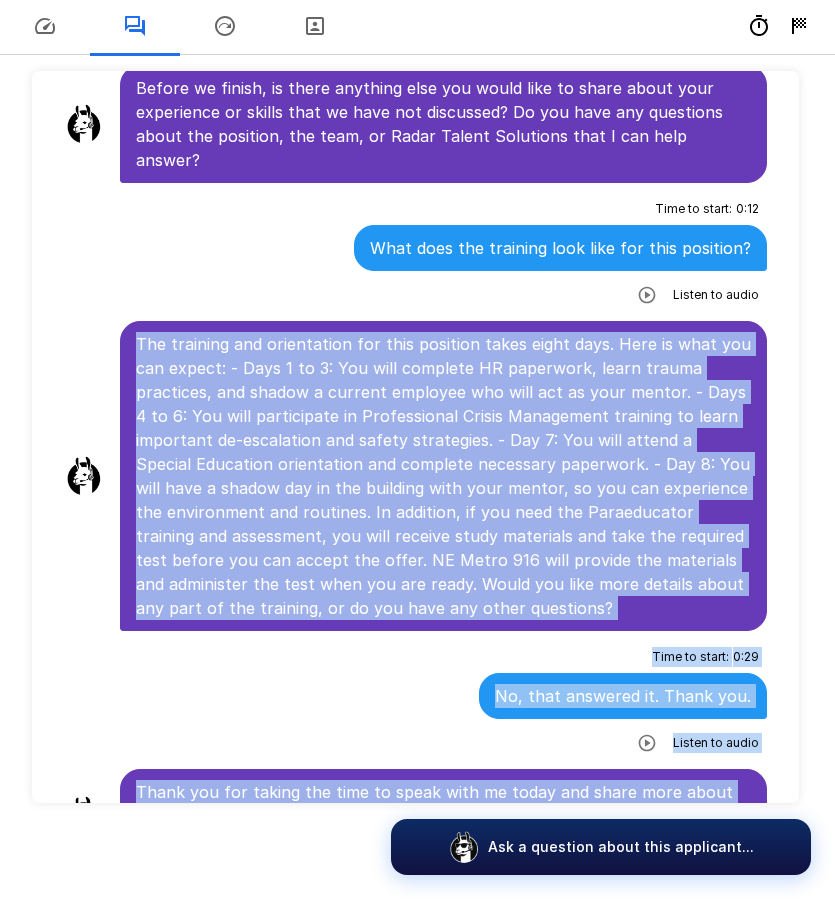 drag, startPoint x: 139, startPoint y: 267, endPoint x: 659, endPoint y: 766, distance: 720.6948 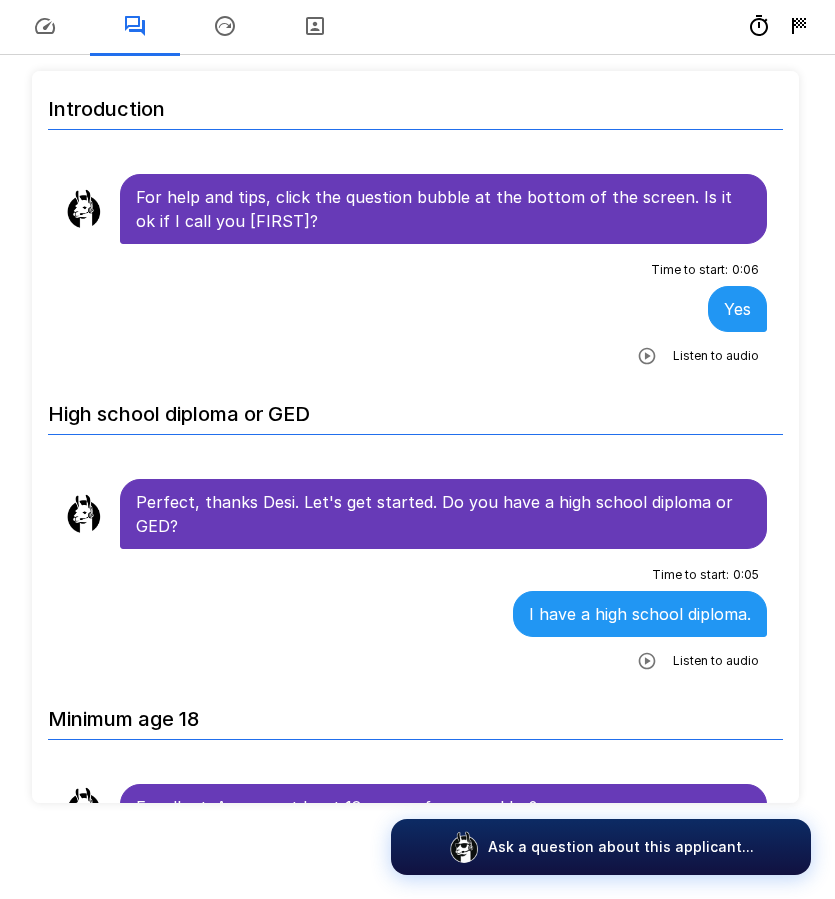 scroll, scrollTop: 0, scrollLeft: 0, axis: both 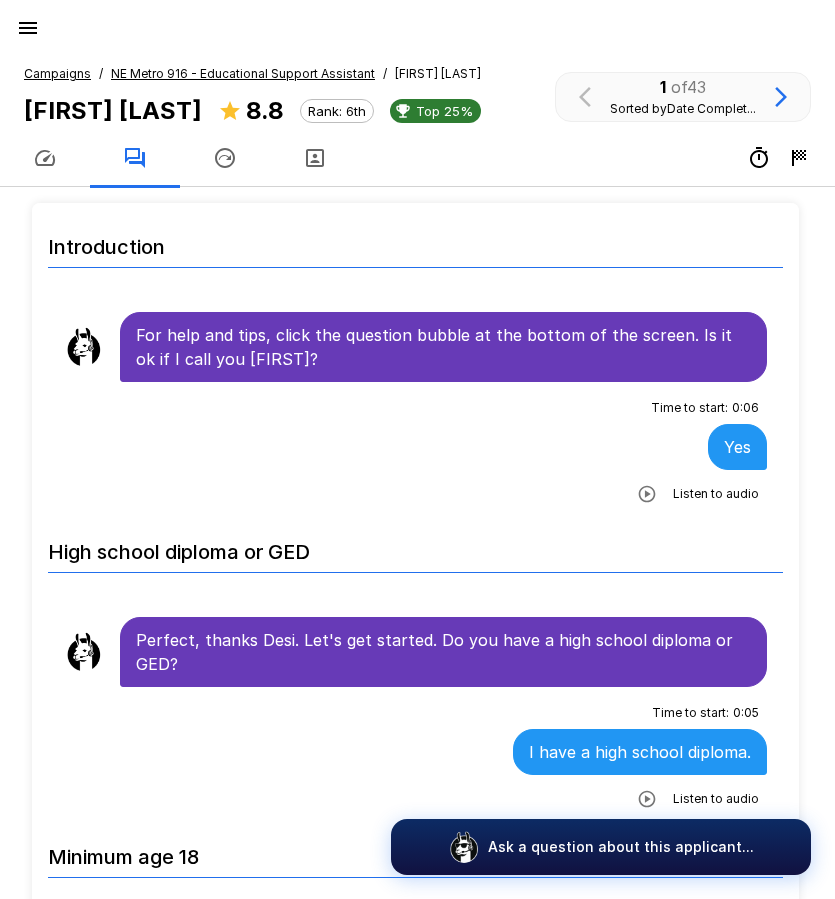 click on "NE Metro 916 - Educational Support Assistant" at bounding box center (243, 73) 